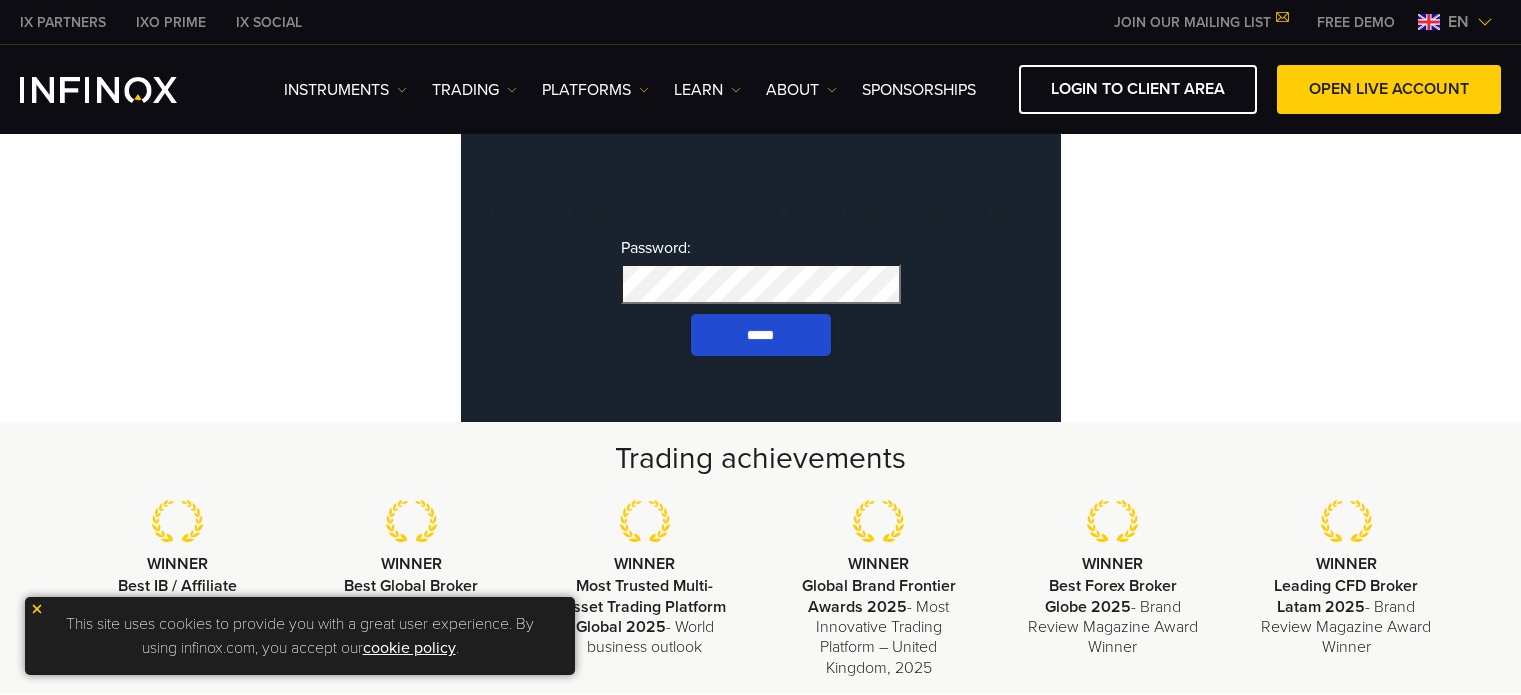 scroll, scrollTop: 0, scrollLeft: 0, axis: both 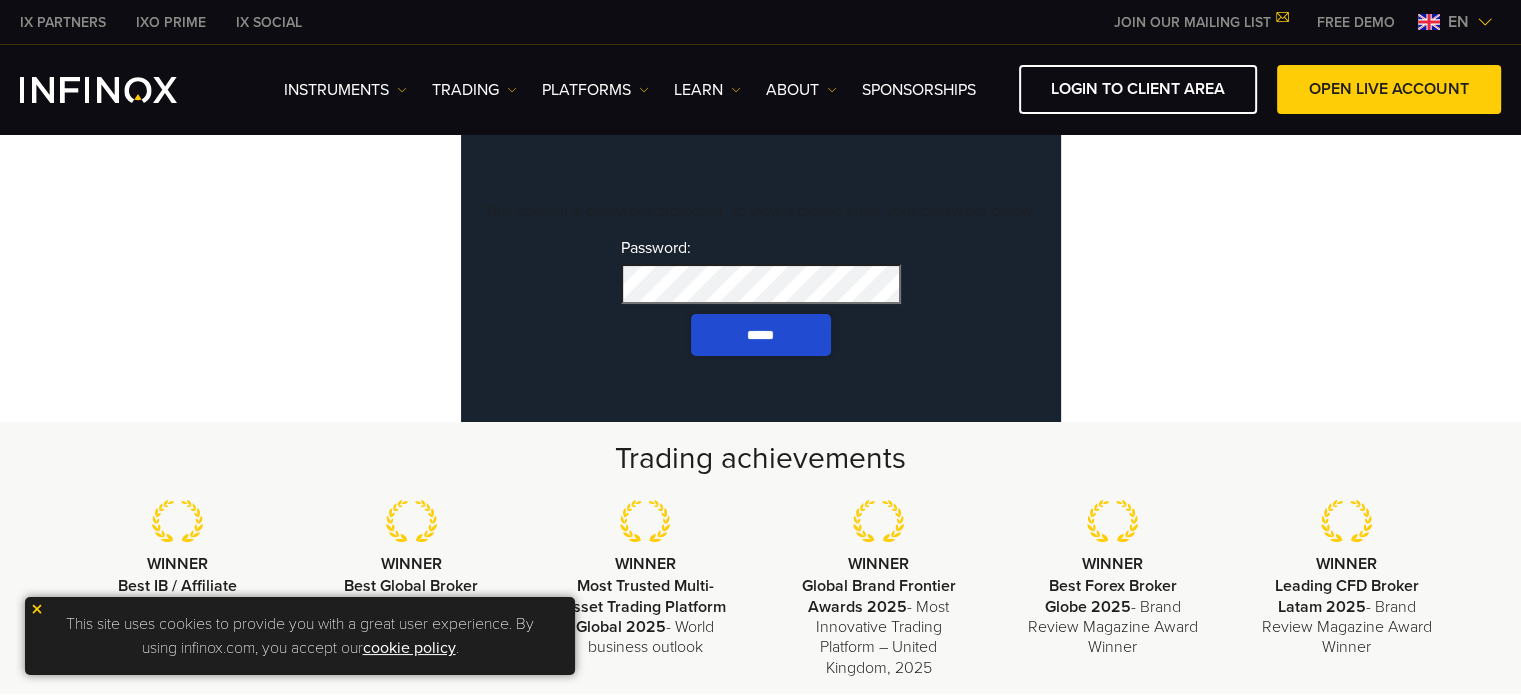 click on "Password:    *****" at bounding box center [761, 297] 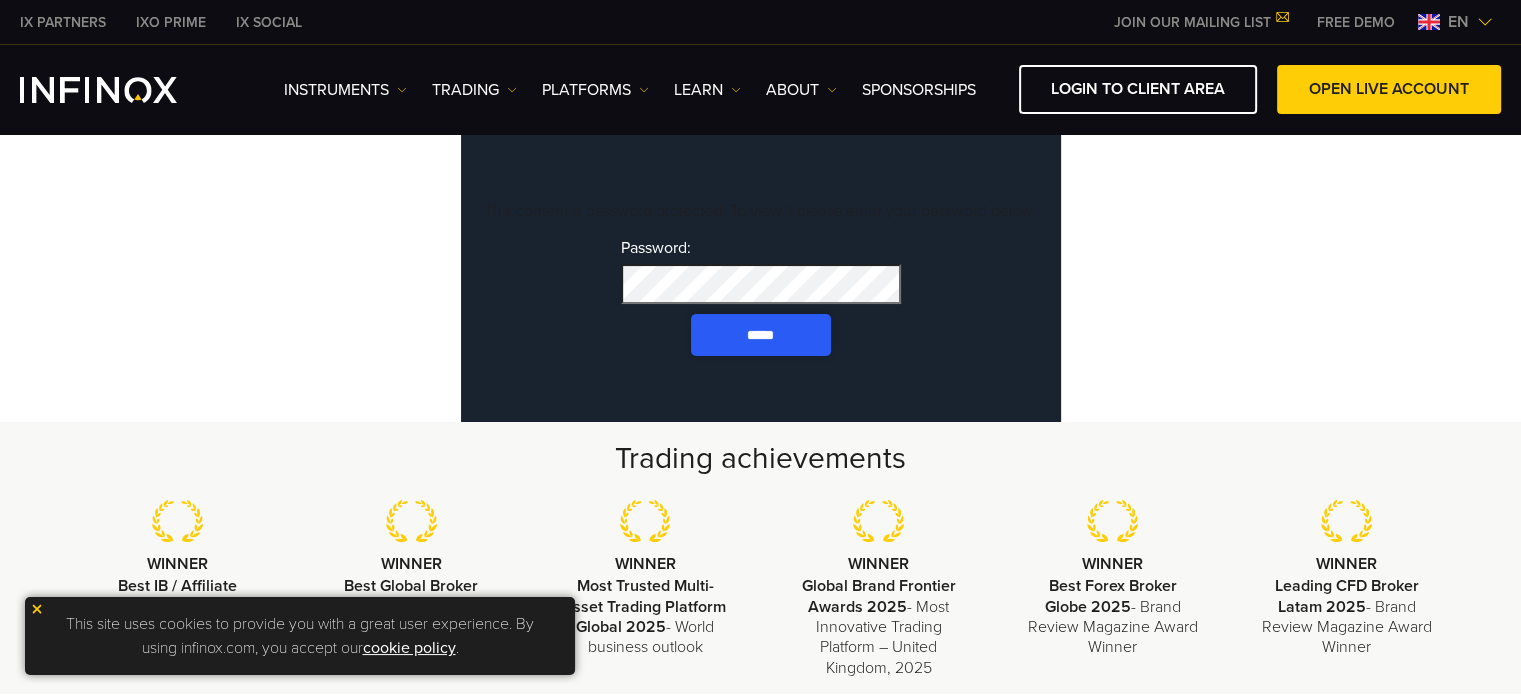 click on "*****" at bounding box center (761, 335) 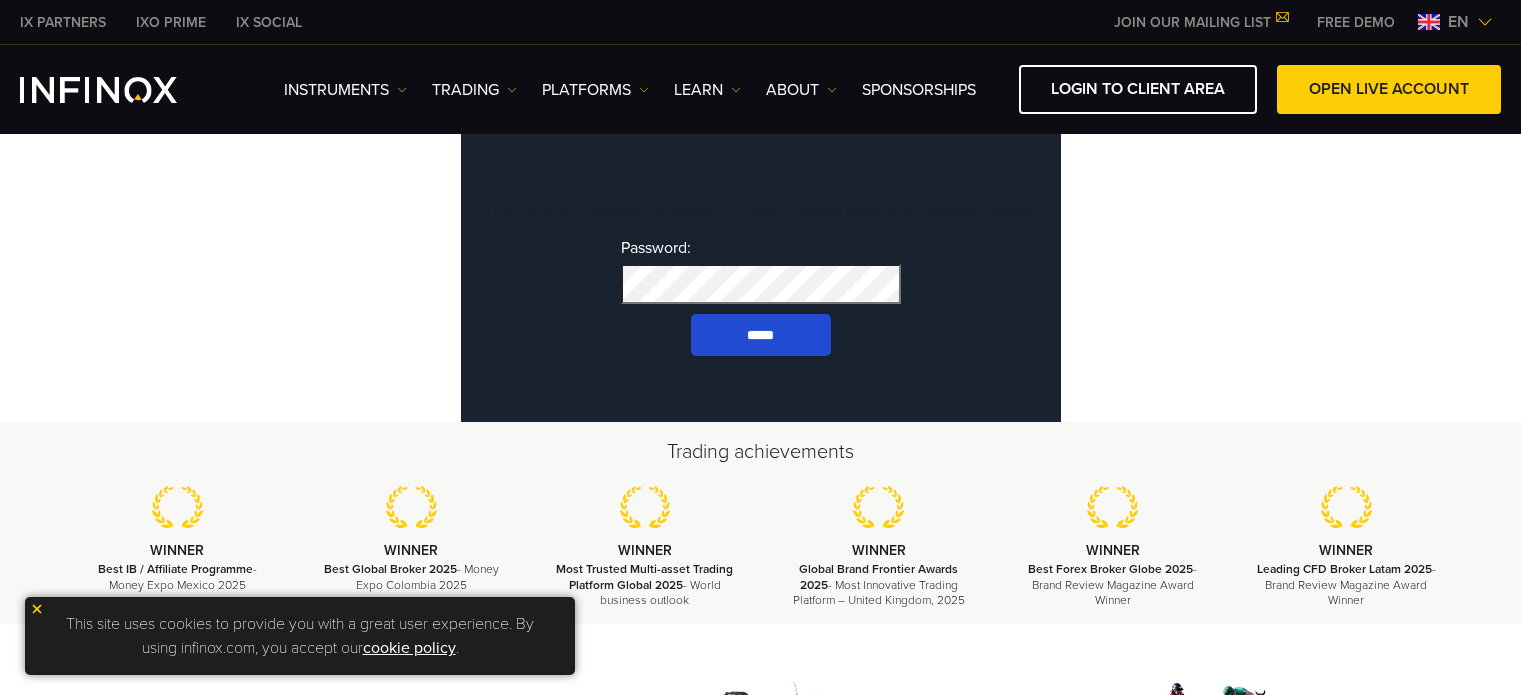 scroll, scrollTop: 0, scrollLeft: 0, axis: both 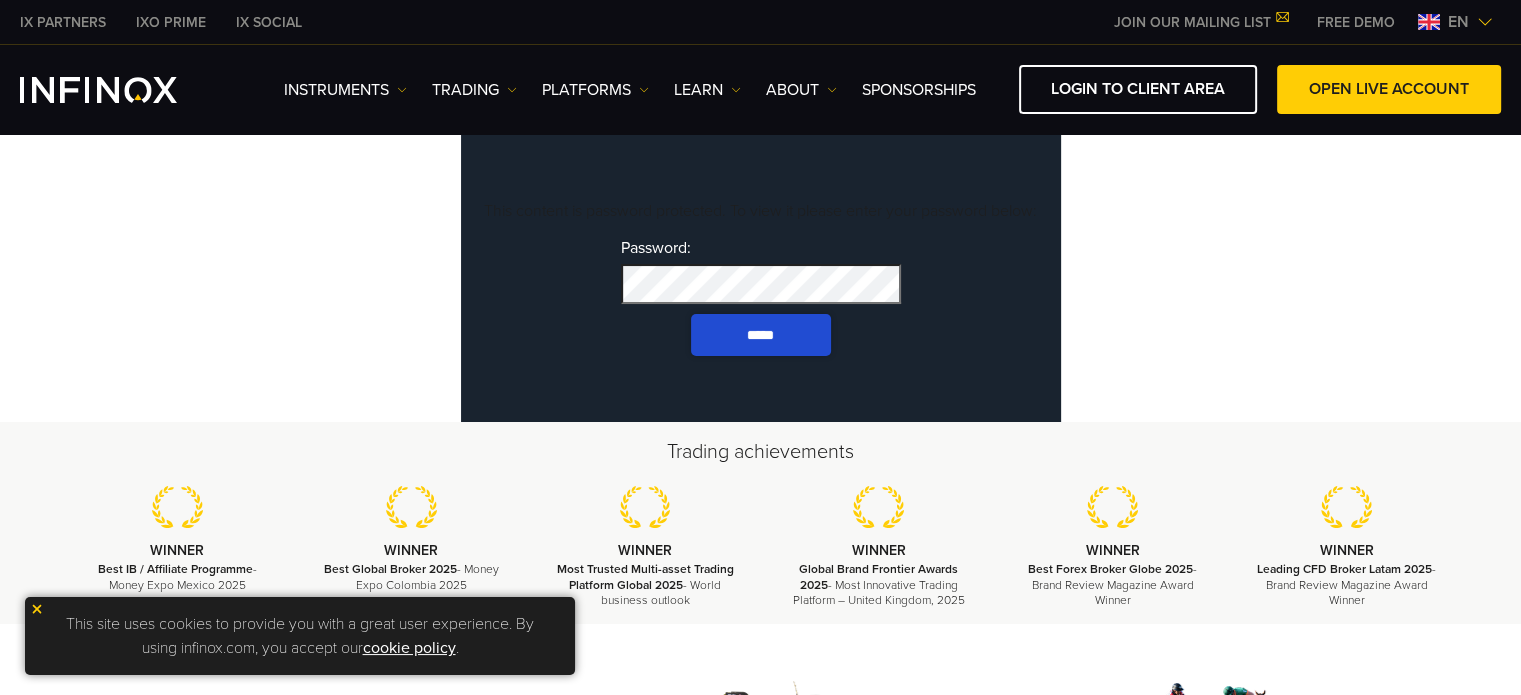 click on "*****" at bounding box center (761, 335) 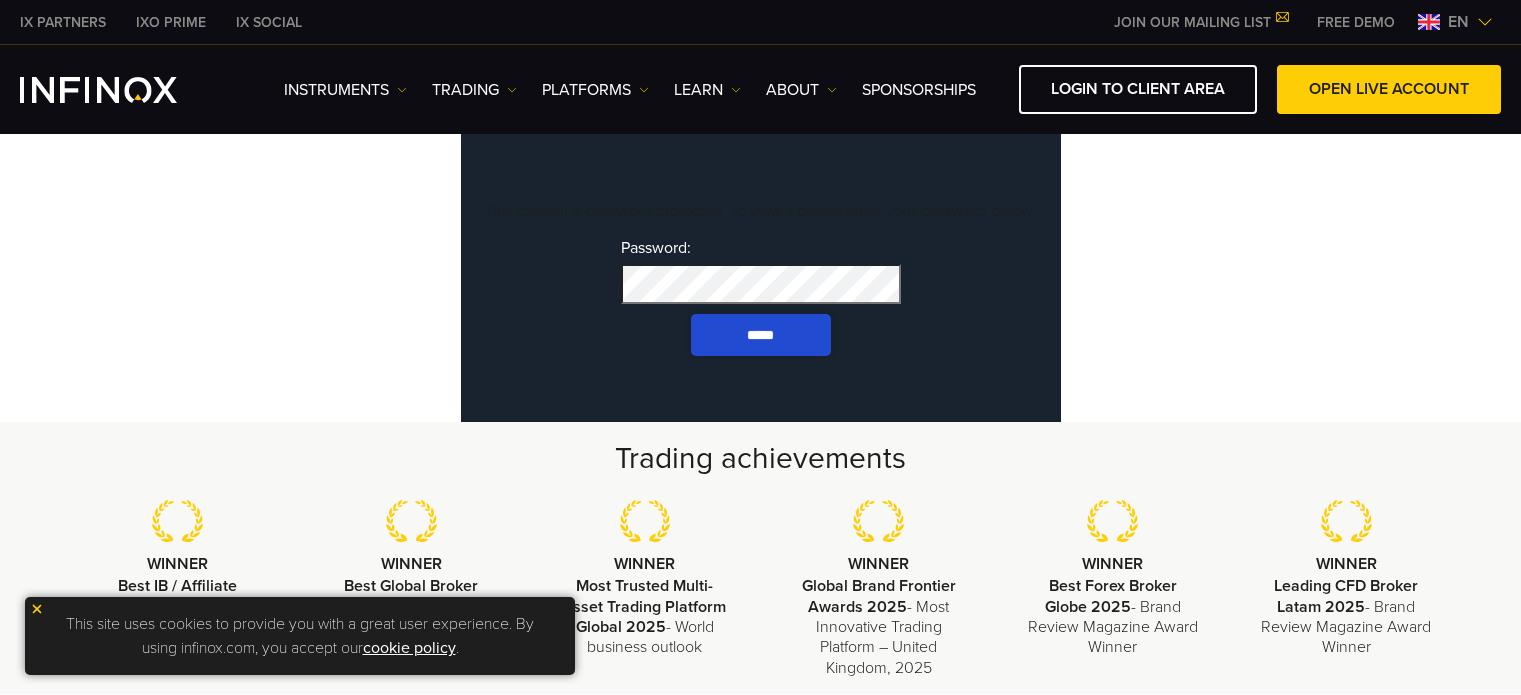 scroll, scrollTop: 0, scrollLeft: 0, axis: both 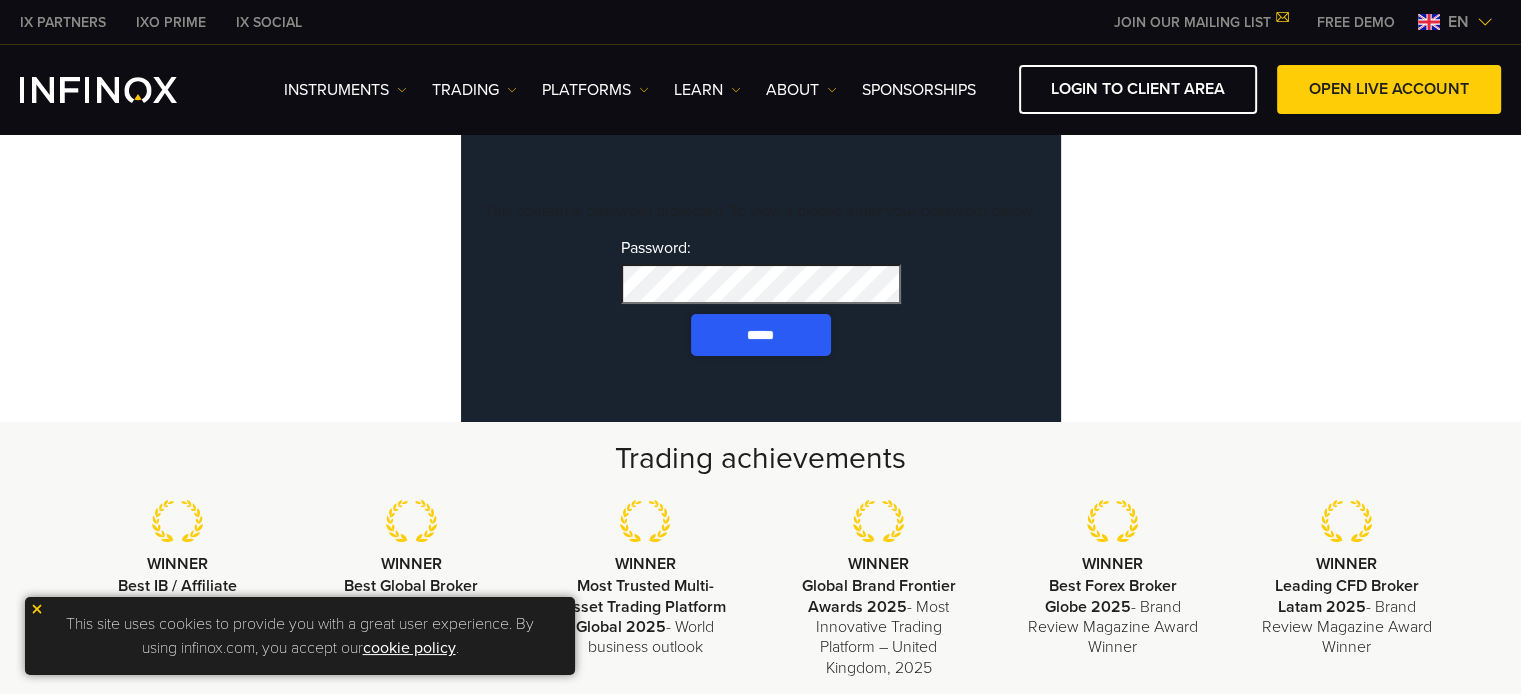 click on "*****" at bounding box center [761, 335] 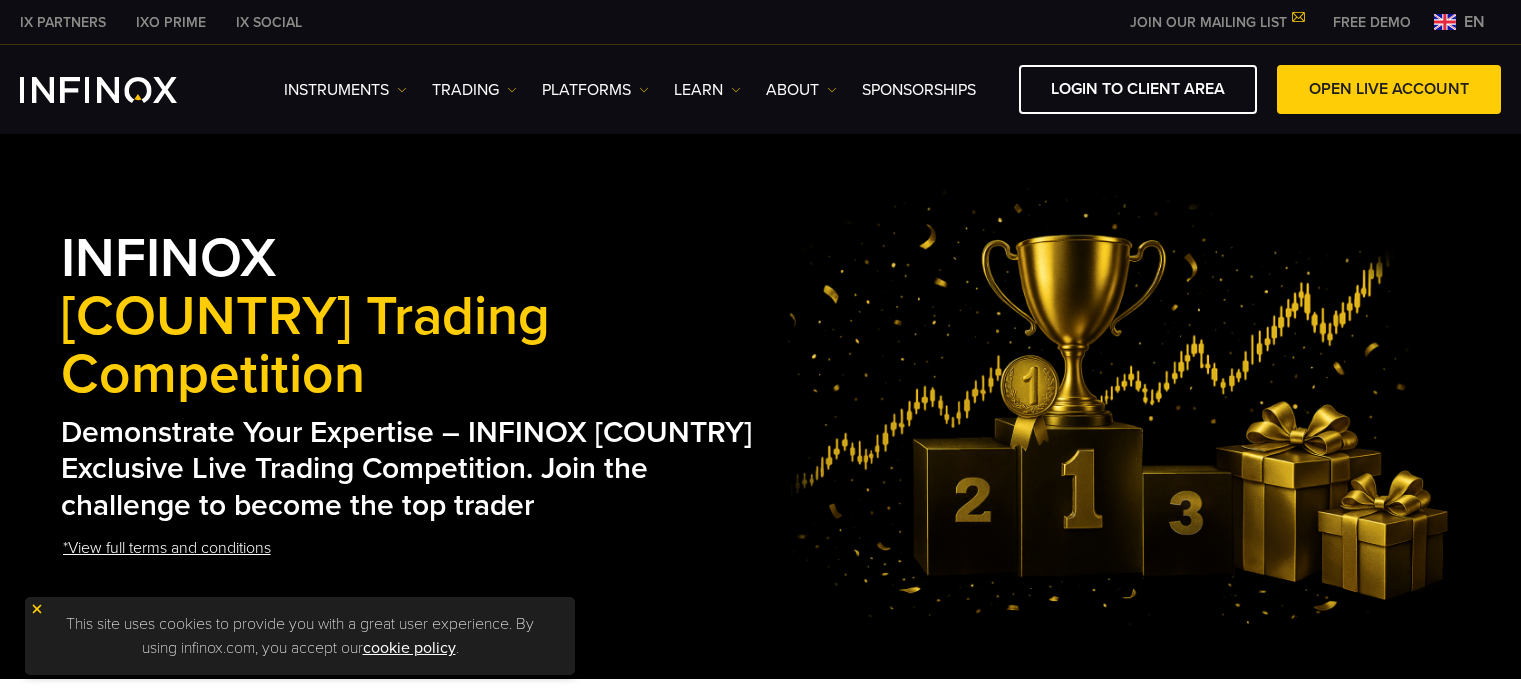 scroll, scrollTop: 0, scrollLeft: 0, axis: both 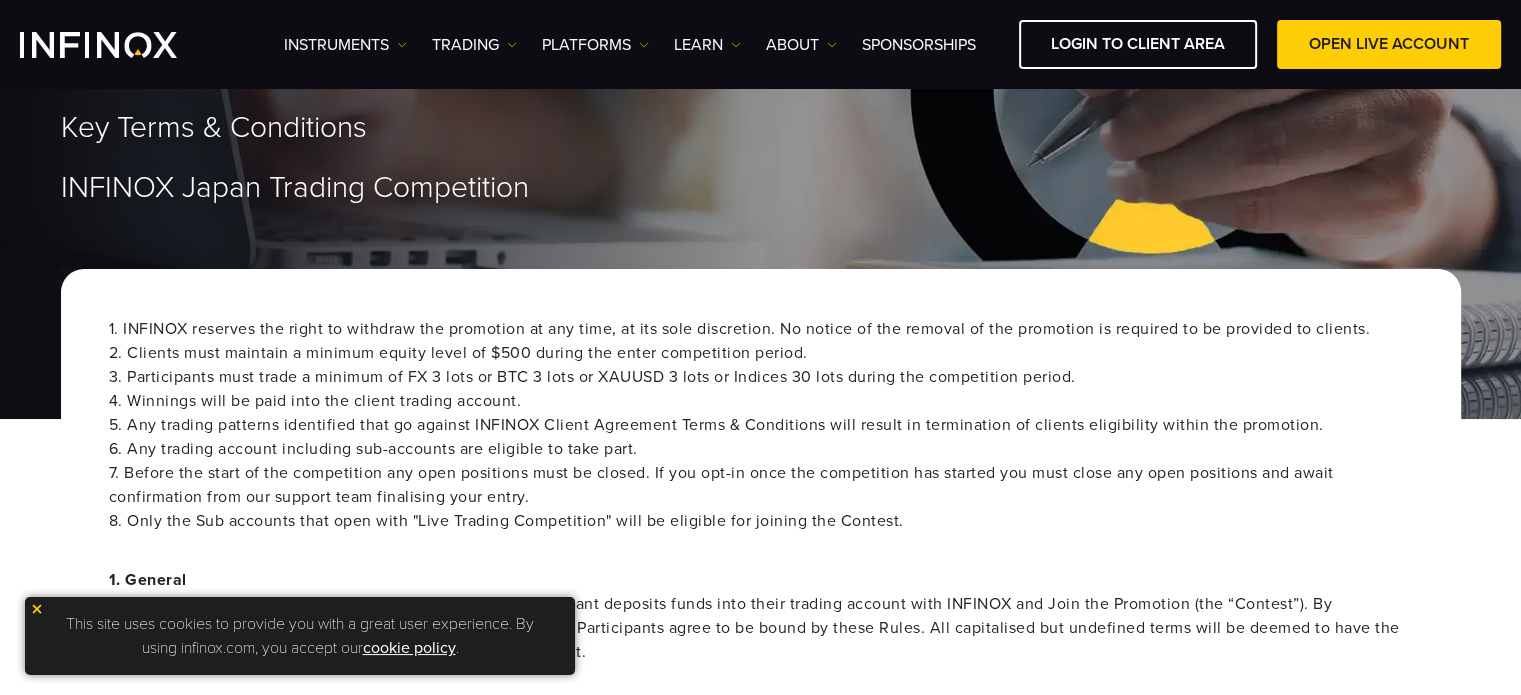 click on "This site uses cookies to provide you with a great user experience. By using infinox.com, you accept our  cookie policy ." at bounding box center [300, 636] 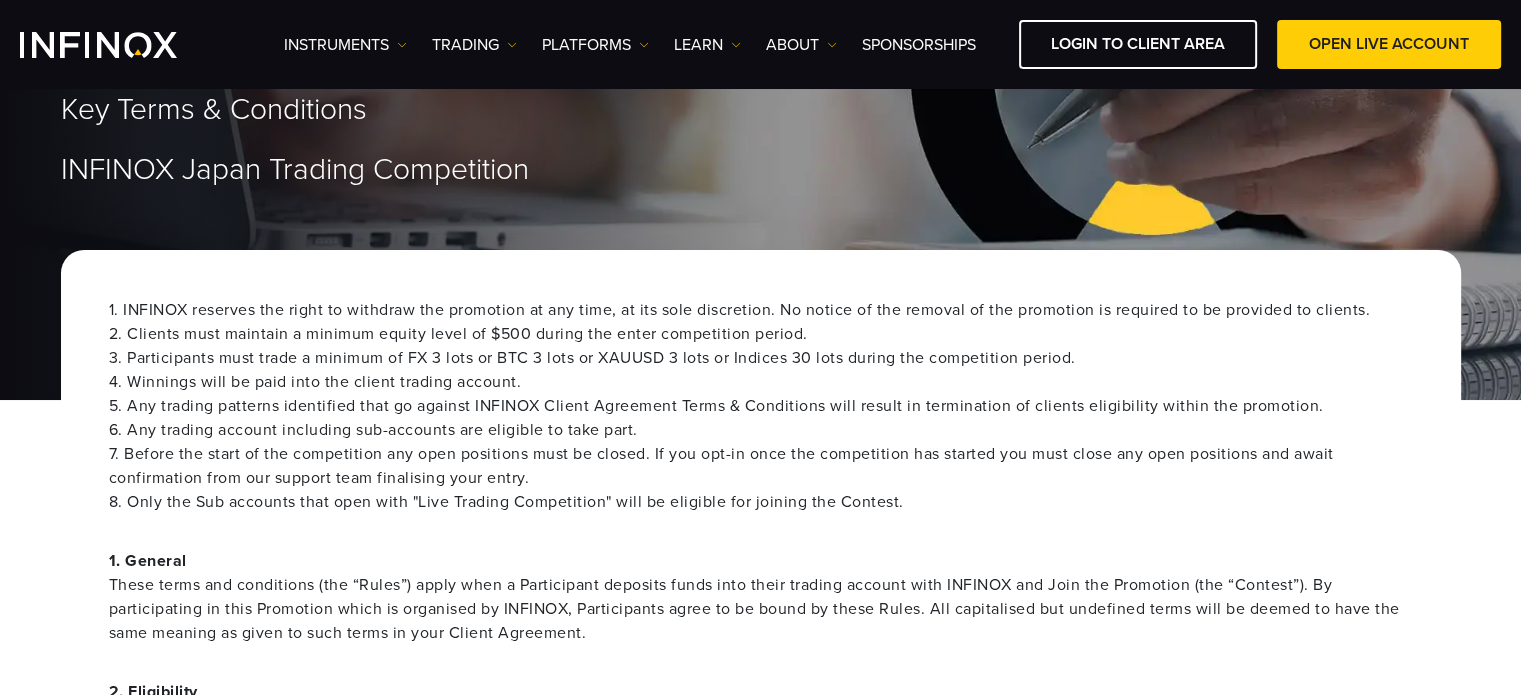 scroll, scrollTop: 0, scrollLeft: 0, axis: both 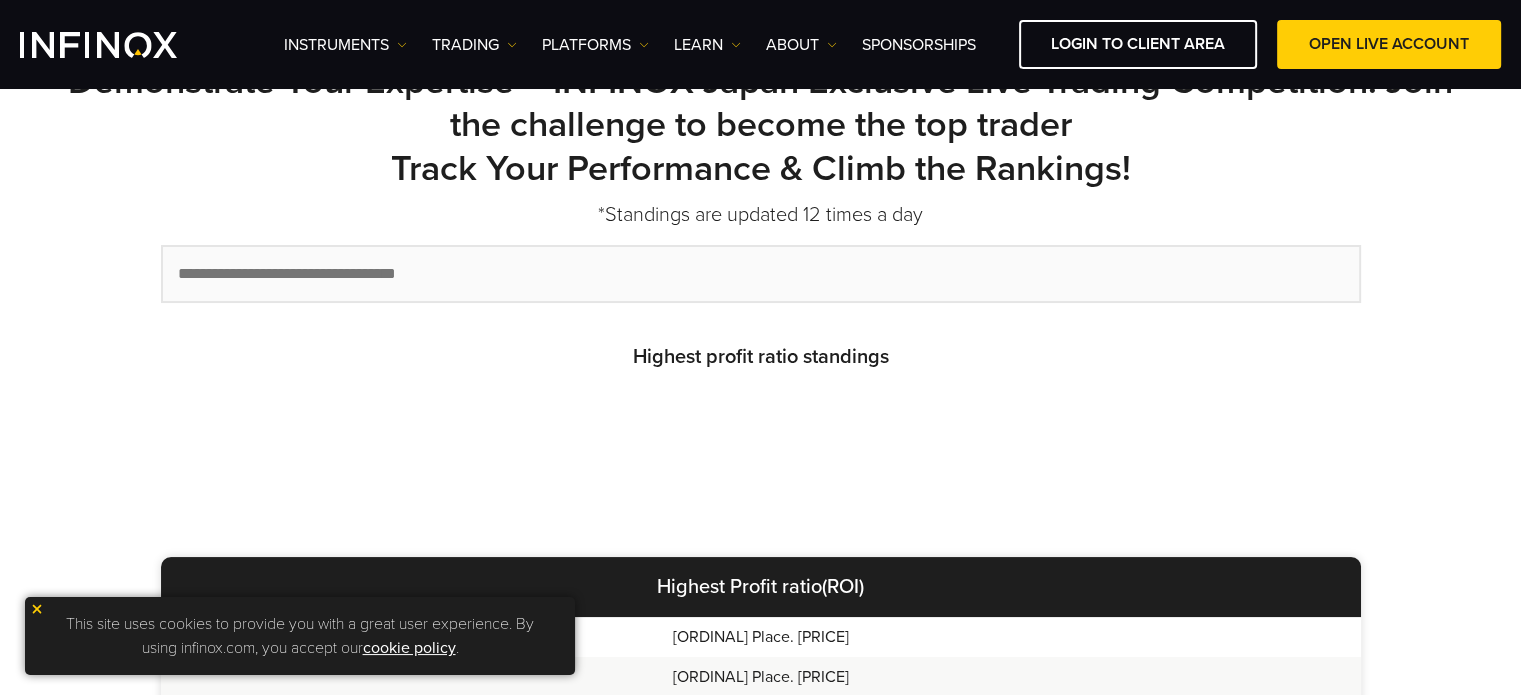click at bounding box center [37, 609] 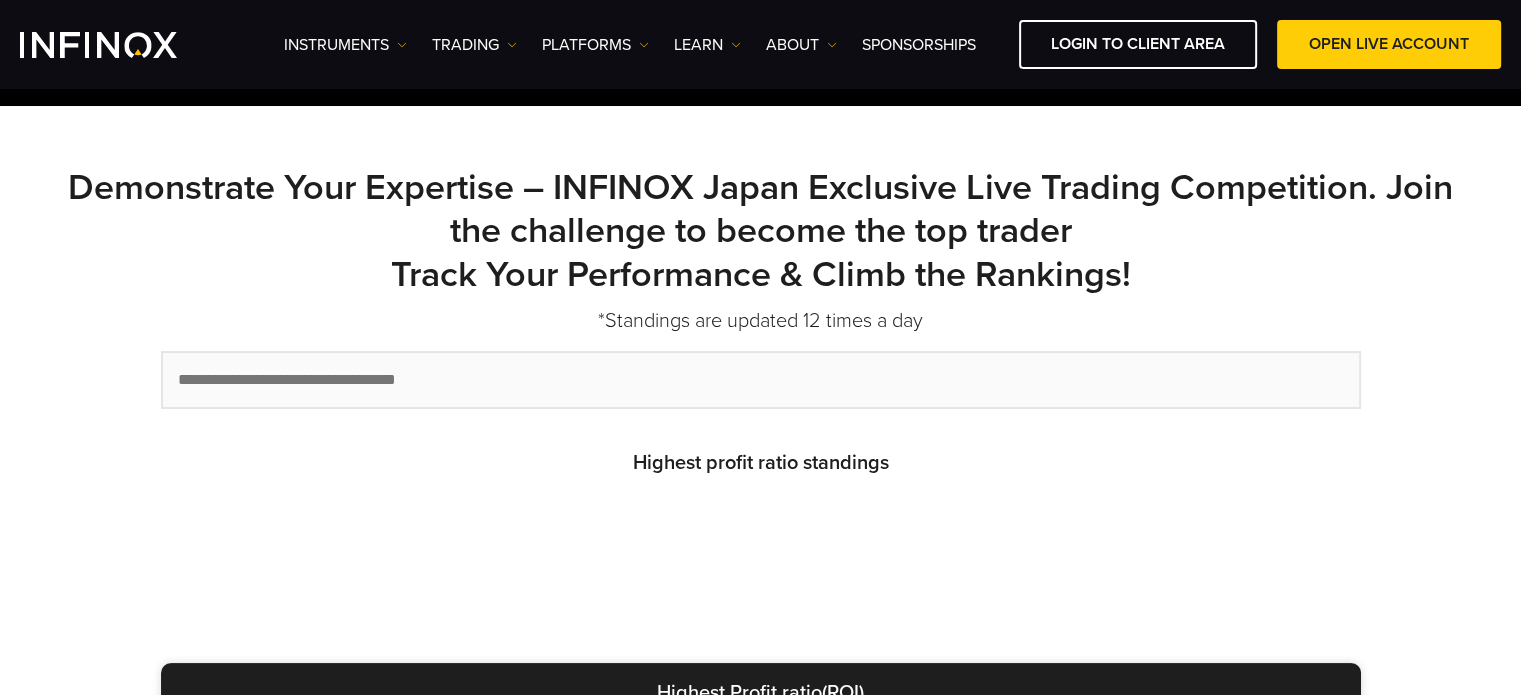 scroll, scrollTop: 531, scrollLeft: 0, axis: vertical 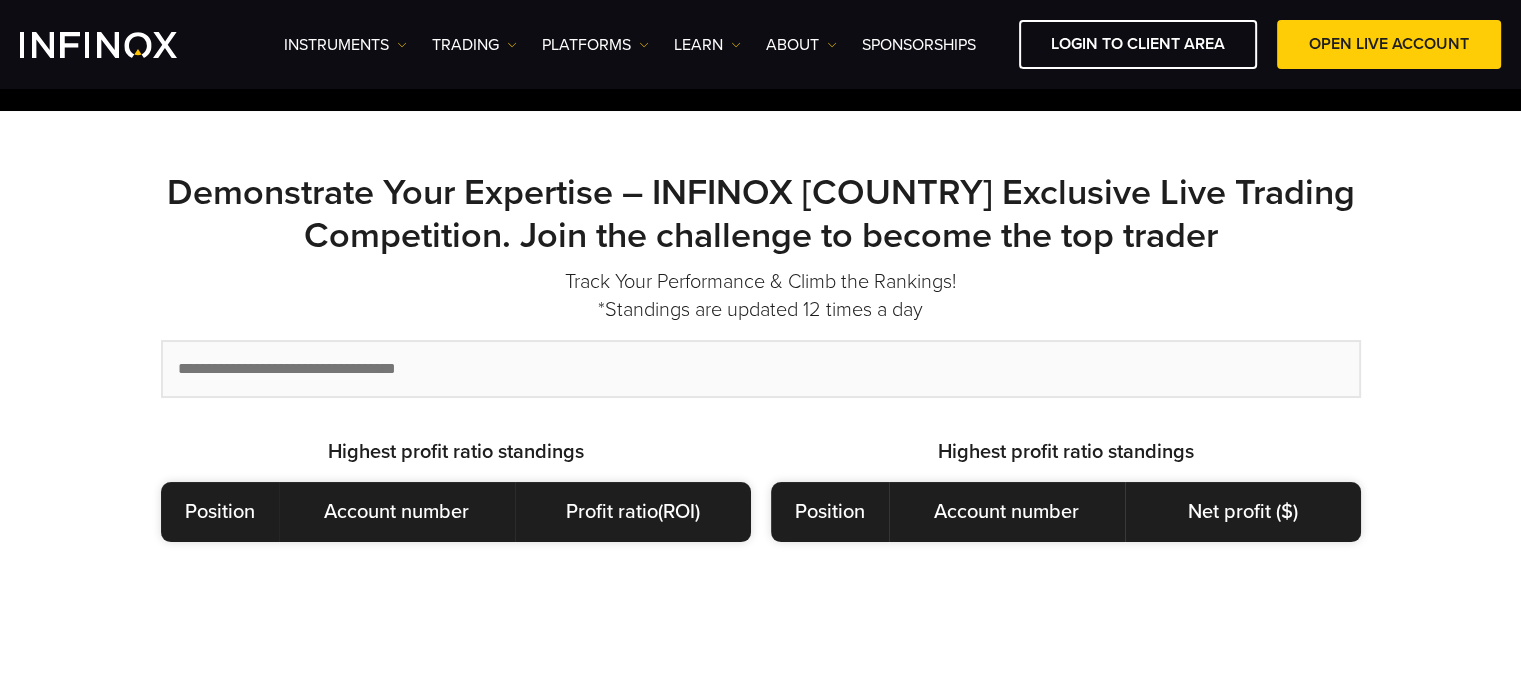 click at bounding box center (761, 369) 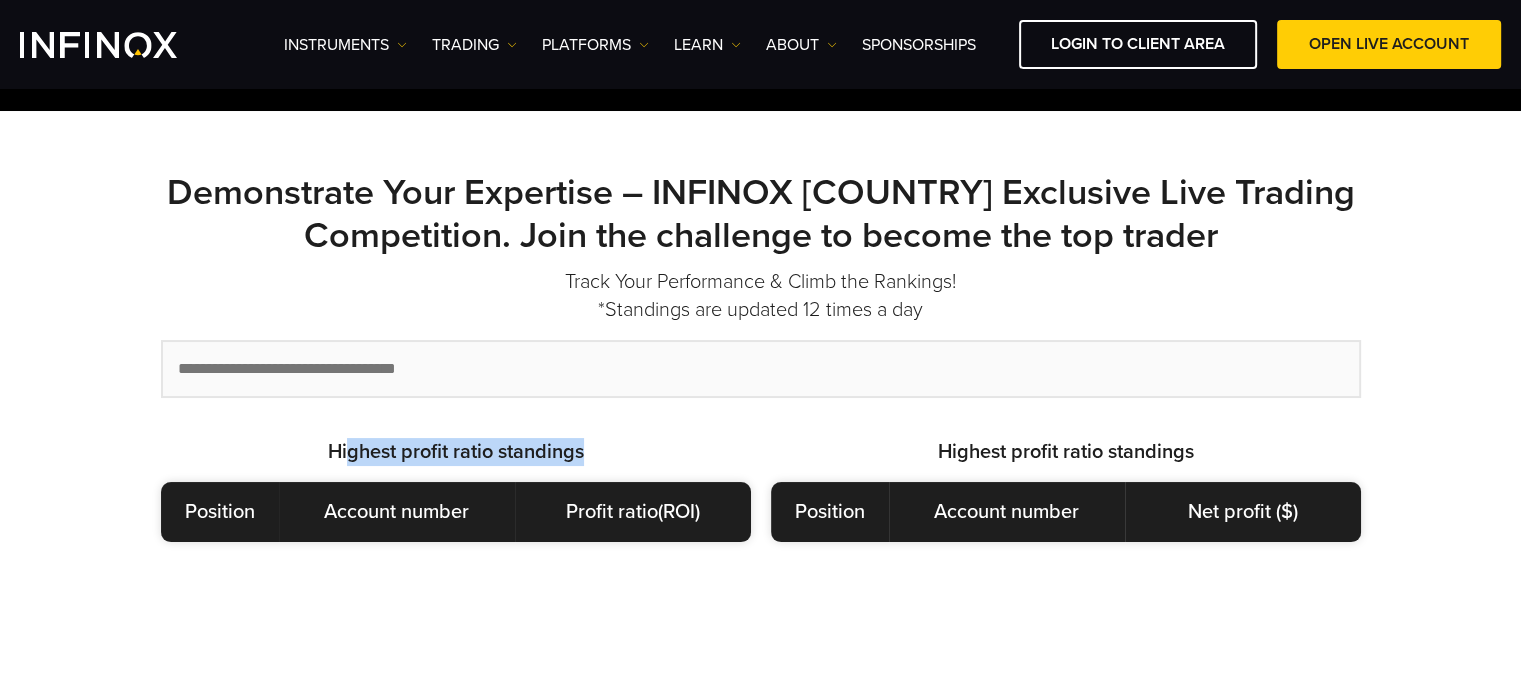 drag, startPoint x: 331, startPoint y: 439, endPoint x: 654, endPoint y: 448, distance: 323.12537 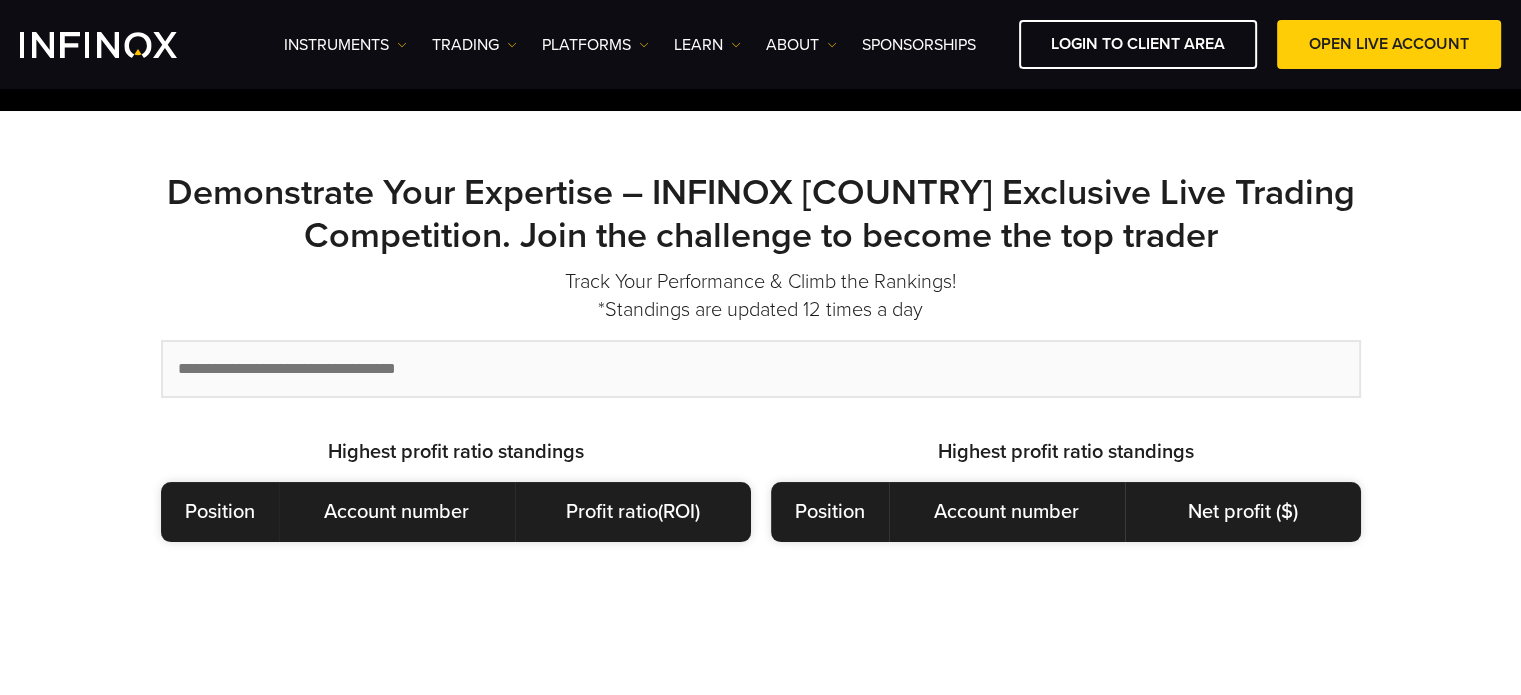 scroll, scrollTop: 0, scrollLeft: 0, axis: both 